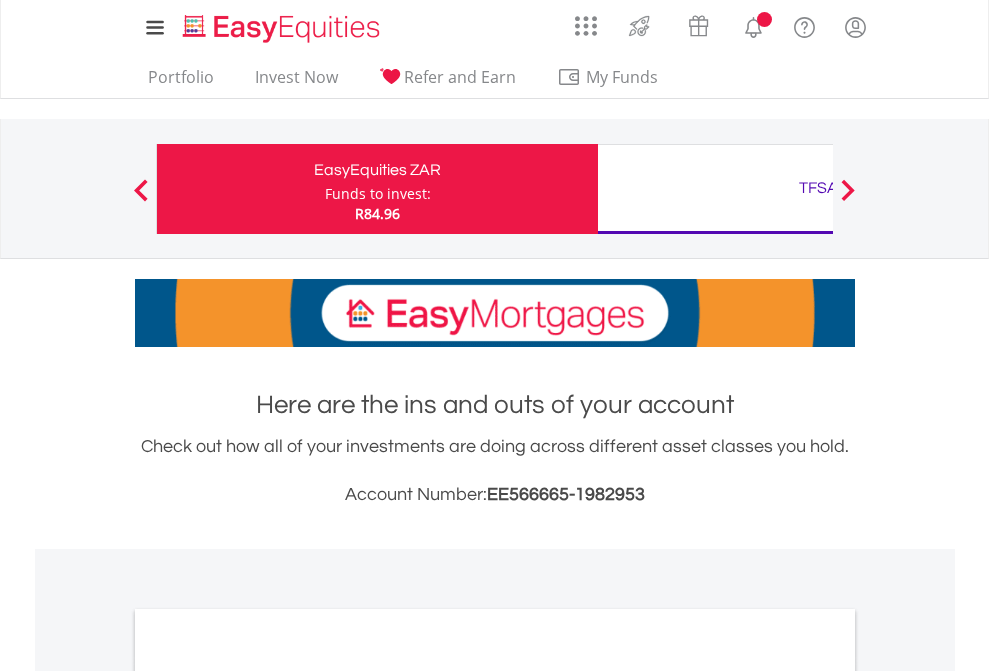 scroll, scrollTop: 0, scrollLeft: 0, axis: both 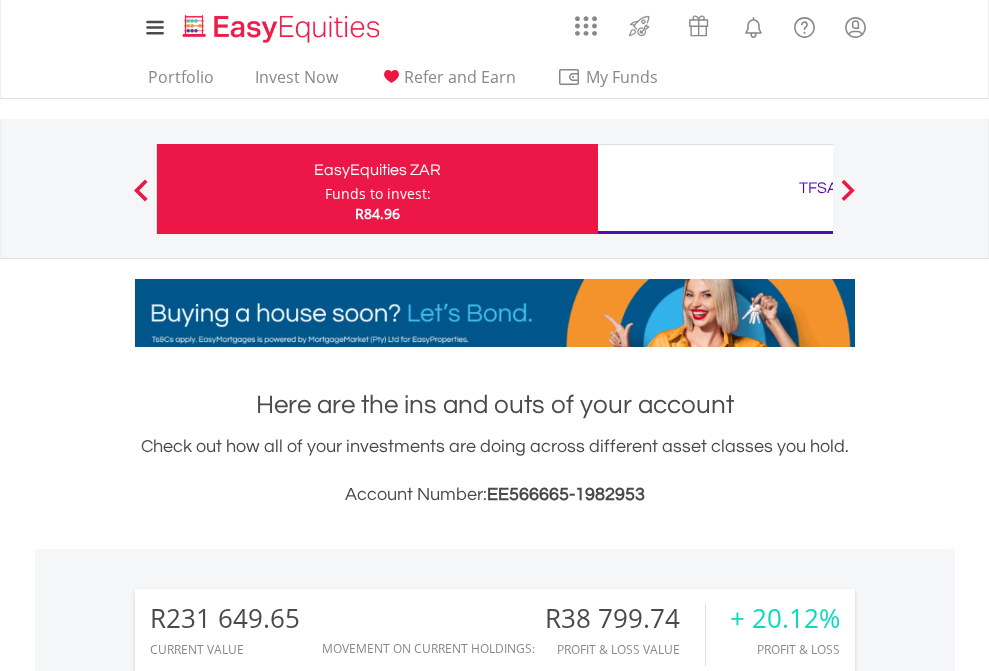 click on "Funds to invest:" at bounding box center (378, 194) 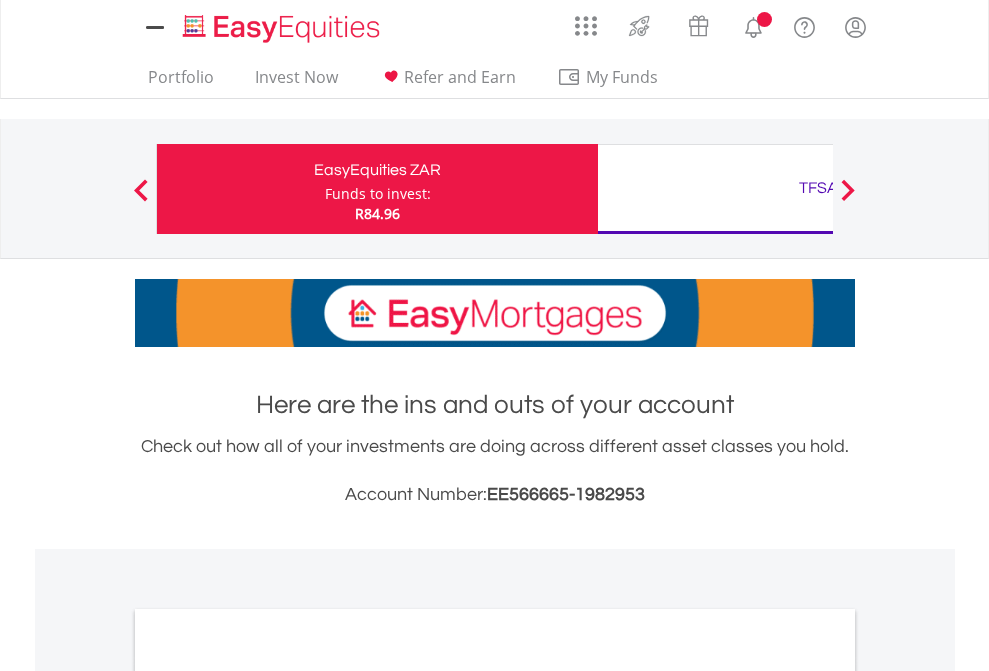 scroll, scrollTop: 0, scrollLeft: 0, axis: both 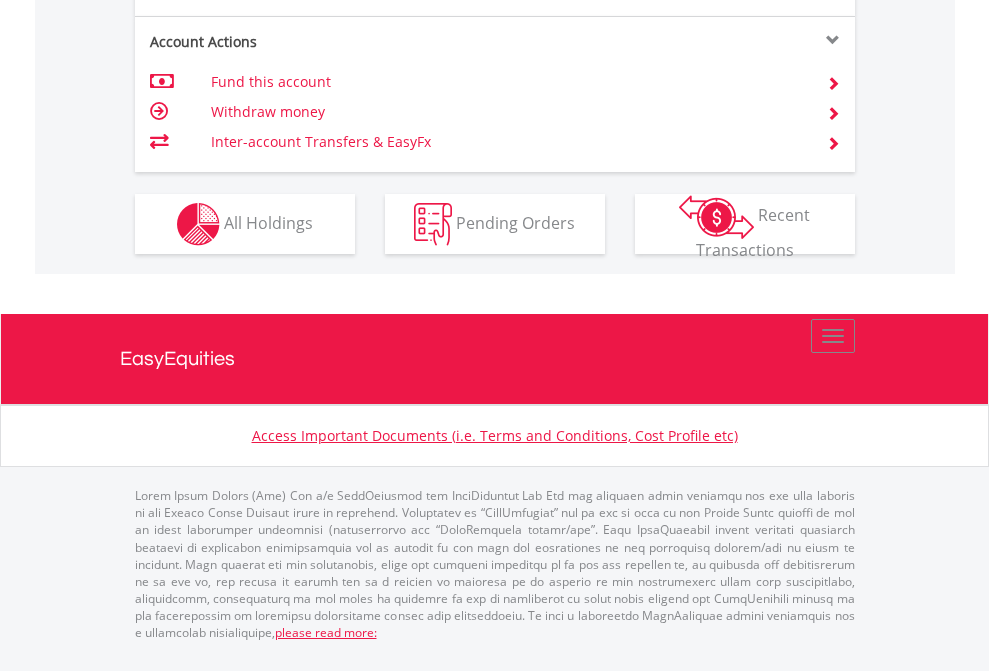 click on "Investment types" at bounding box center (706, -337) 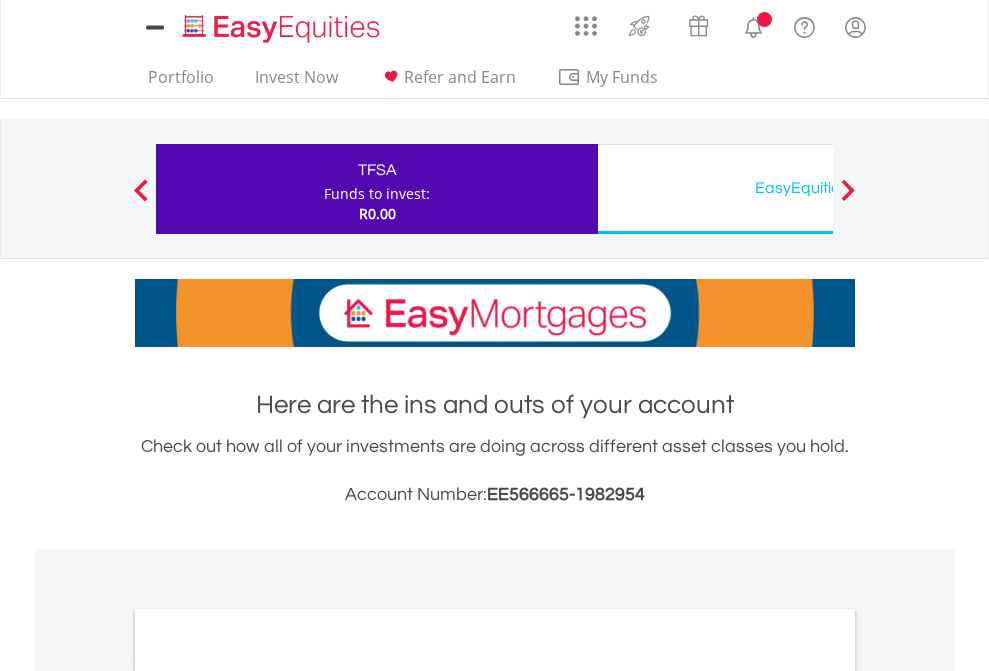 scroll, scrollTop: 0, scrollLeft: 0, axis: both 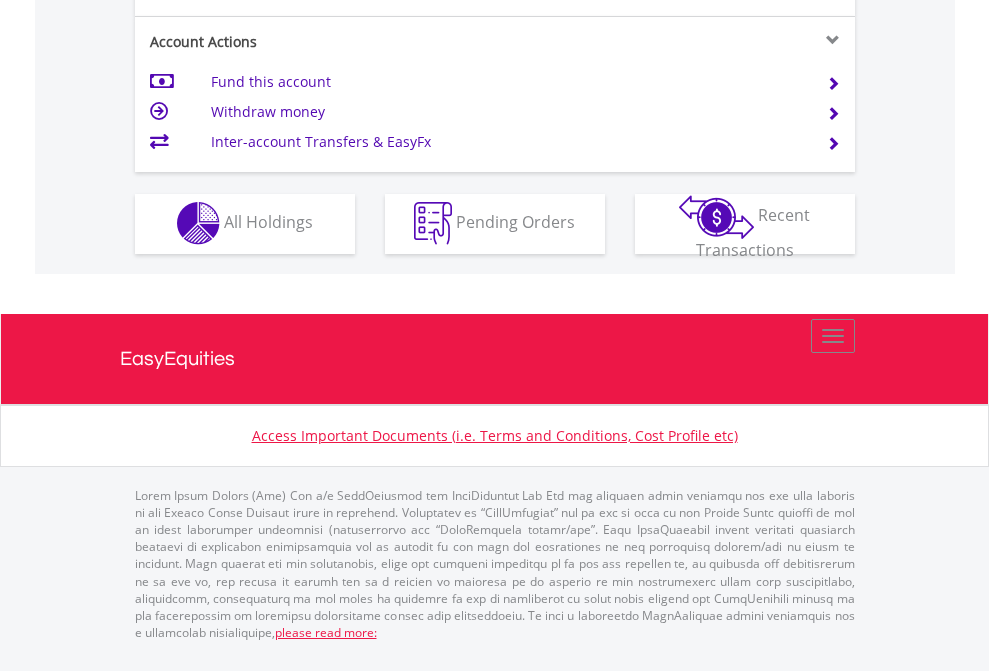 click on "Investment types" at bounding box center (706, -353) 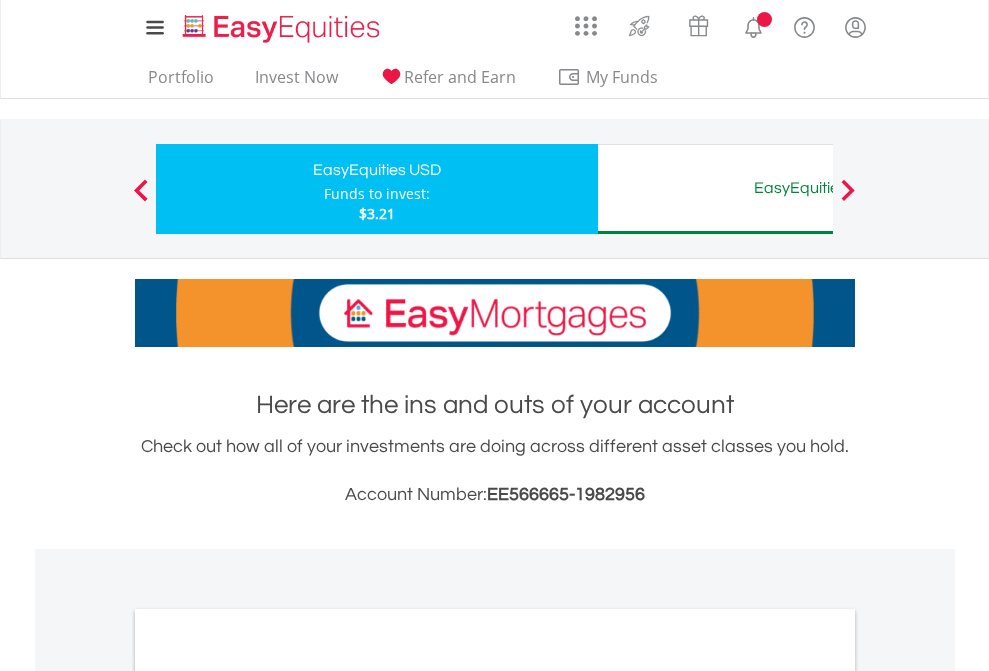 scroll, scrollTop: 0, scrollLeft: 0, axis: both 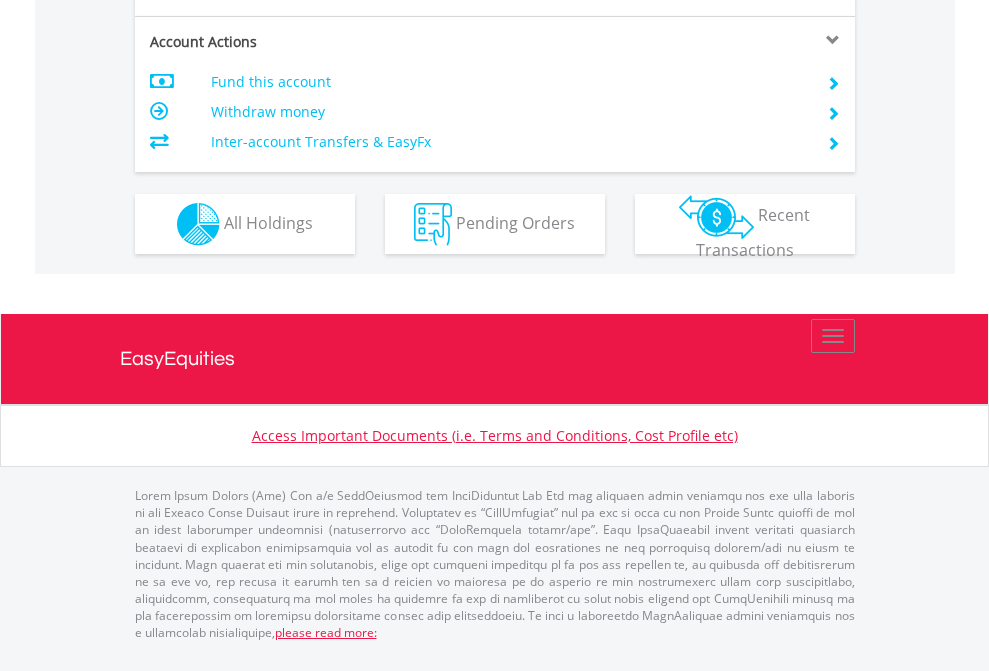 click on "Investment types" at bounding box center [706, -337] 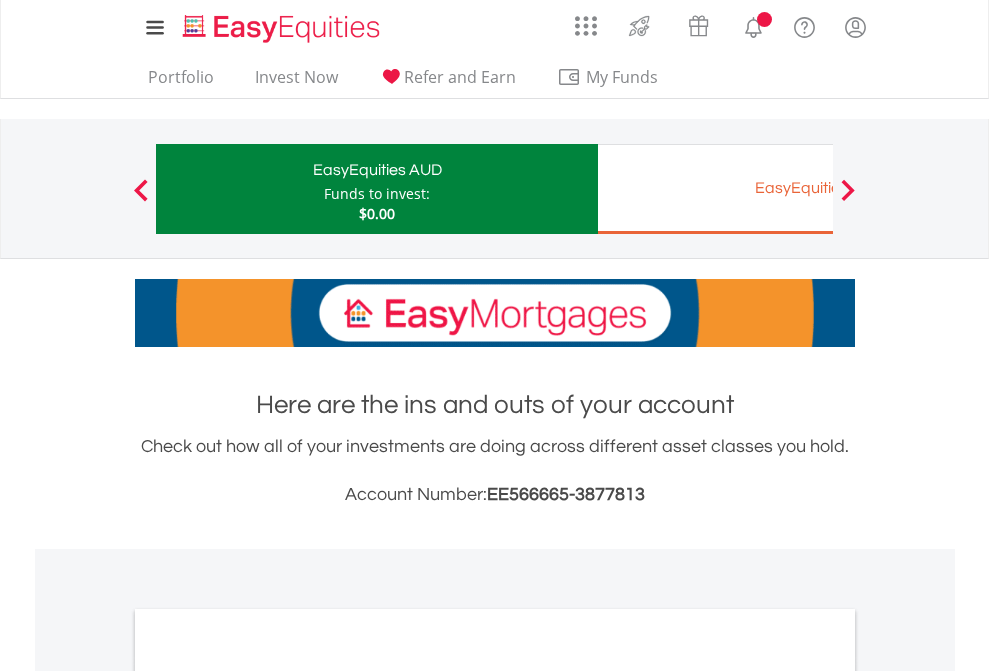 scroll, scrollTop: 0, scrollLeft: 0, axis: both 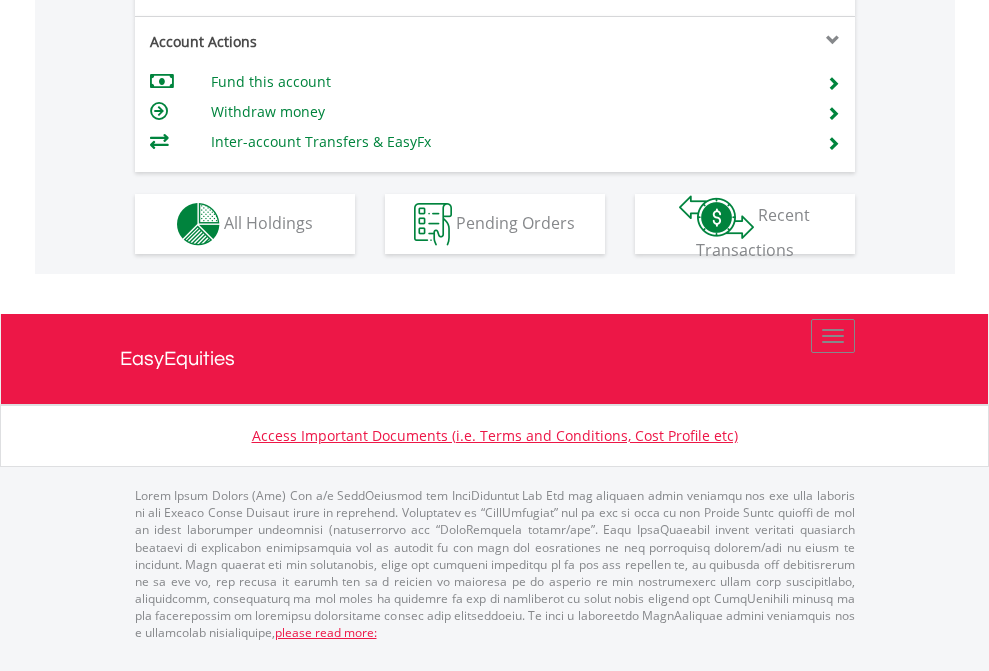 click on "Investment types" at bounding box center (706, -337) 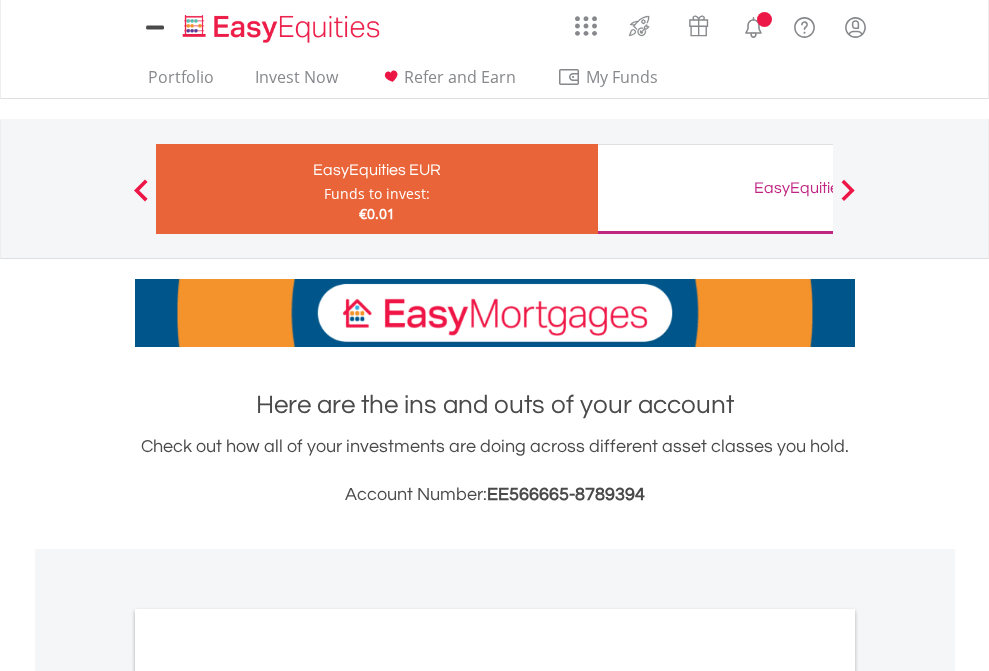 scroll, scrollTop: 0, scrollLeft: 0, axis: both 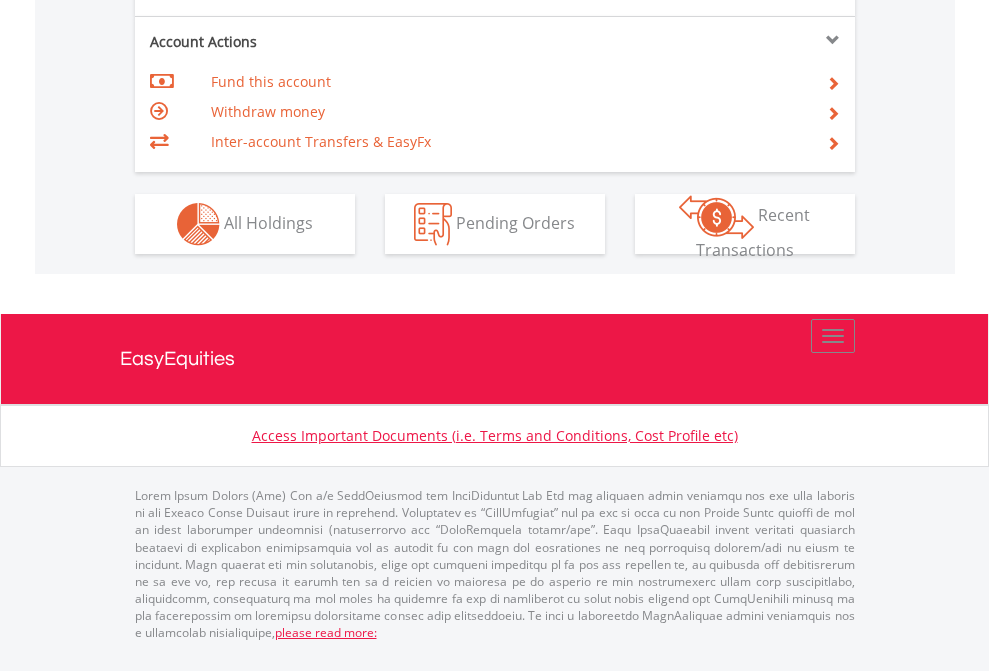 click on "Investment types" at bounding box center (706, -337) 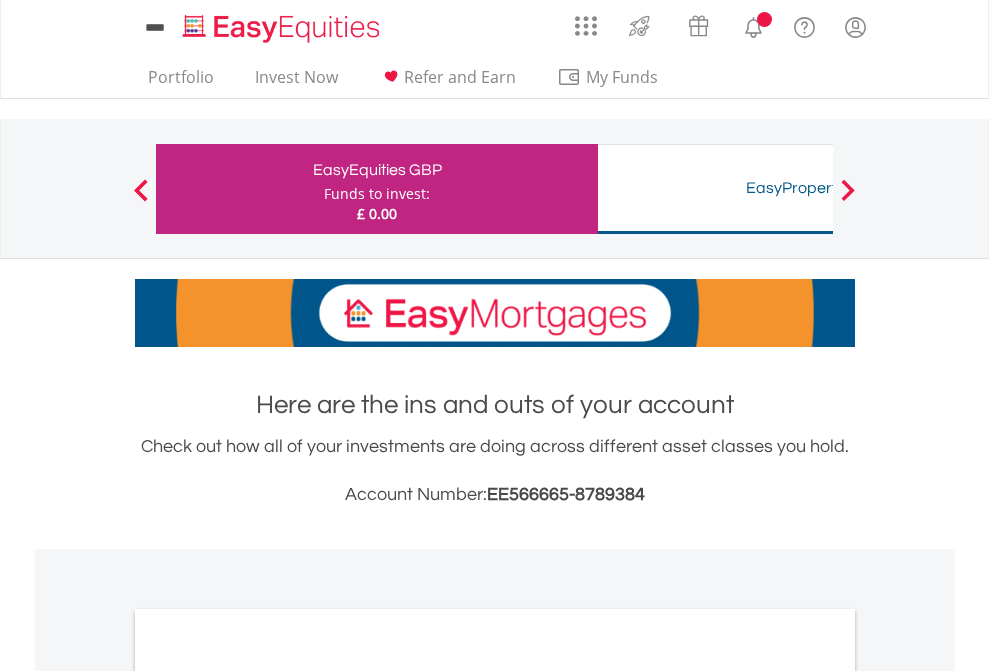scroll, scrollTop: 0, scrollLeft: 0, axis: both 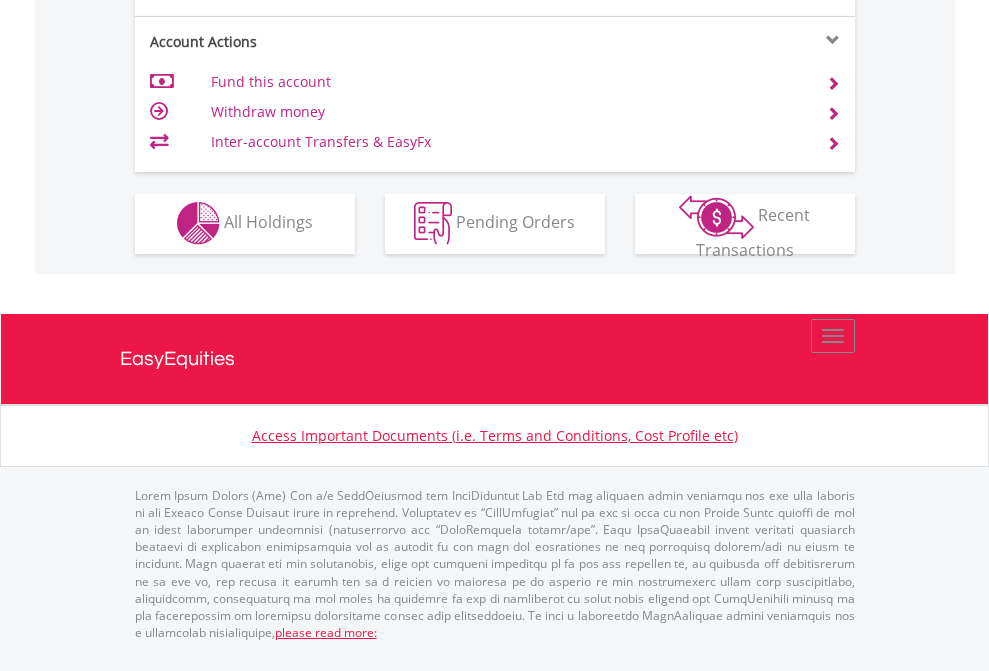 click on "Investment types" at bounding box center [706, -353] 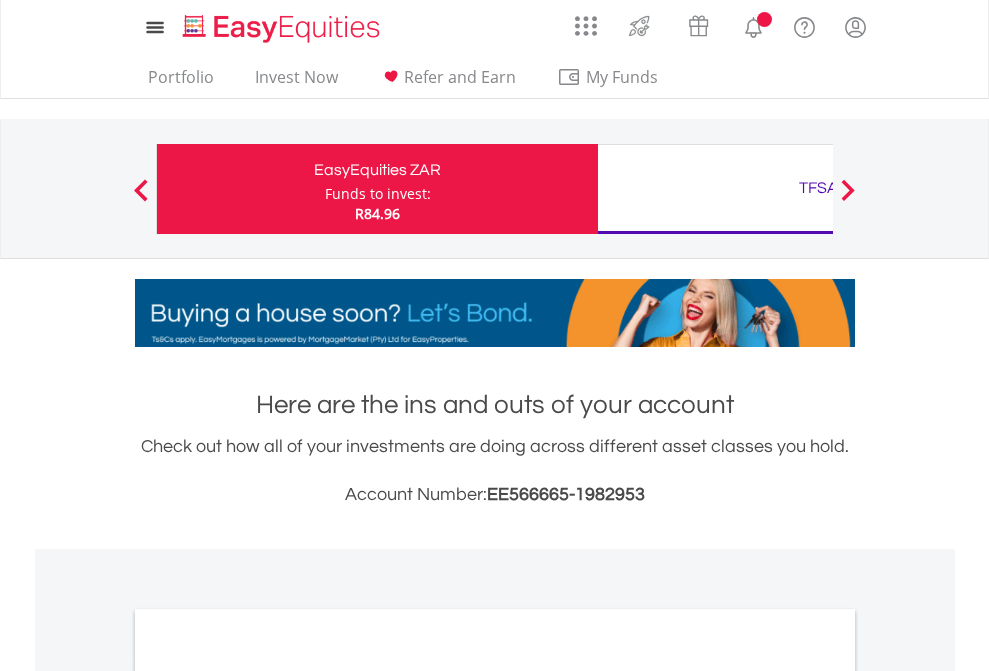 click on "All Holdings" at bounding box center (268, 1096) 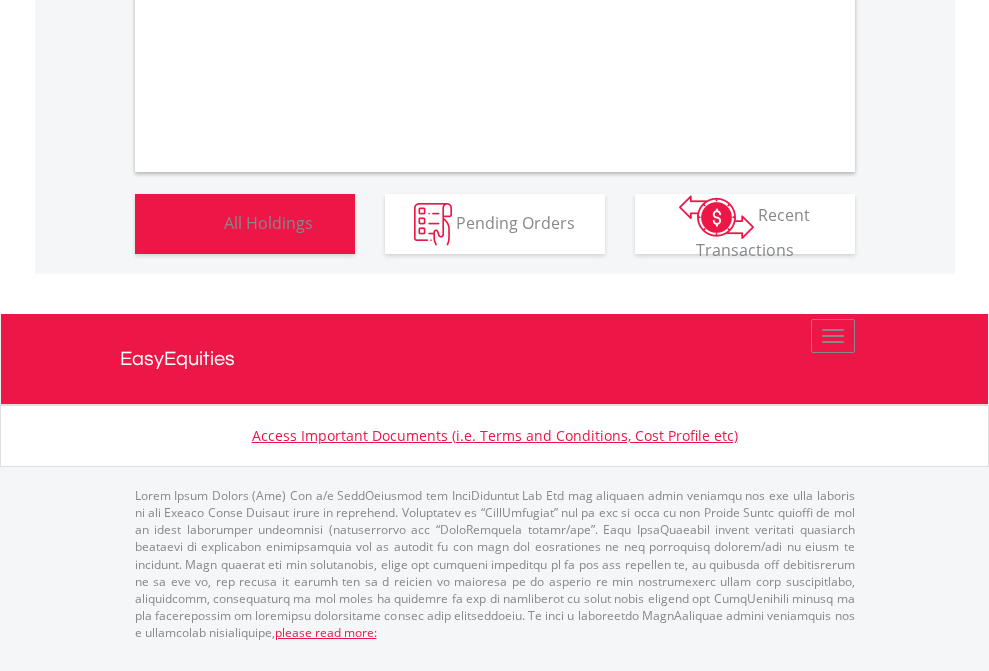 scroll, scrollTop: 1202, scrollLeft: 0, axis: vertical 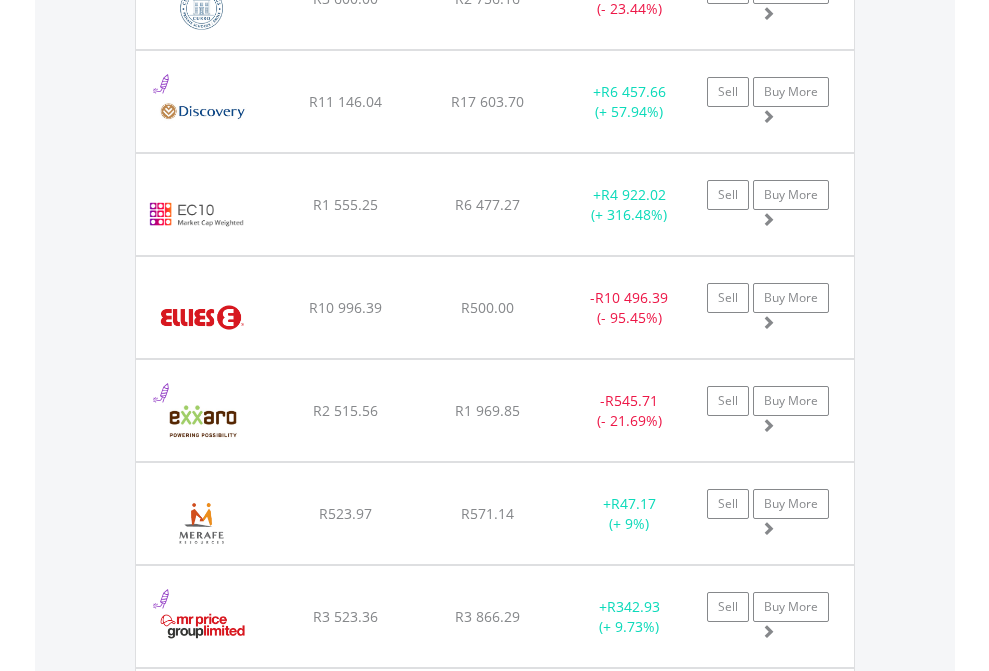 click on "TFSA" at bounding box center [818, -2116] 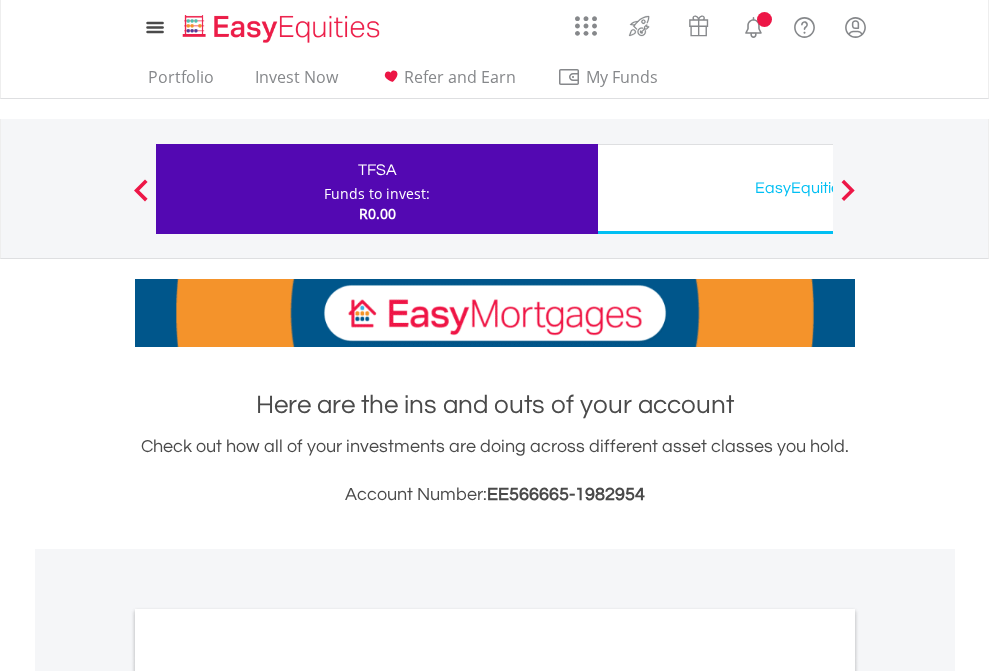 scroll, scrollTop: 0, scrollLeft: 0, axis: both 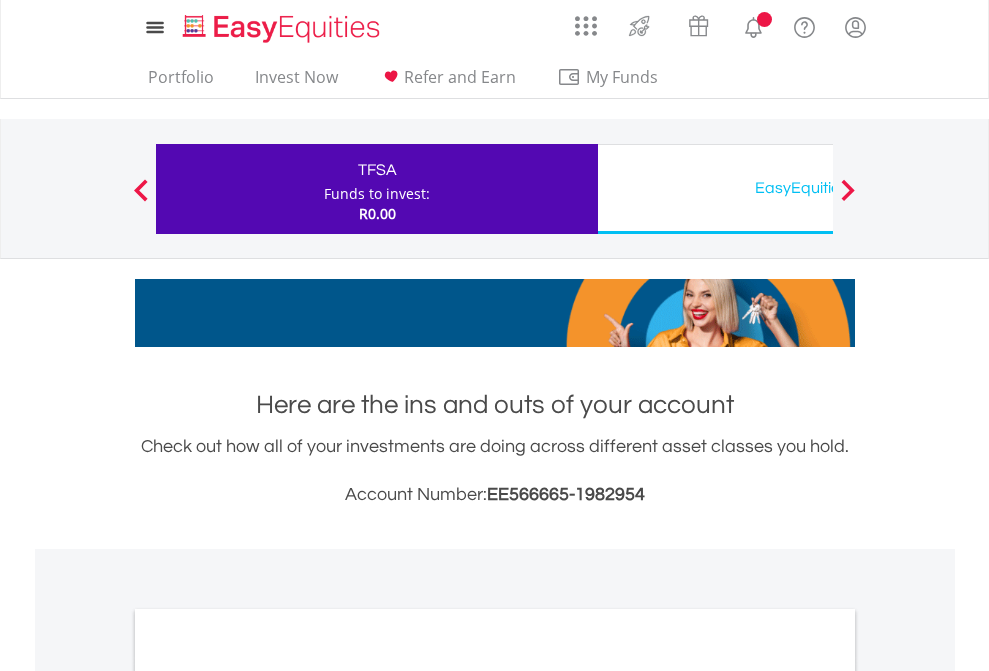 click on "All Holdings" at bounding box center [268, 1096] 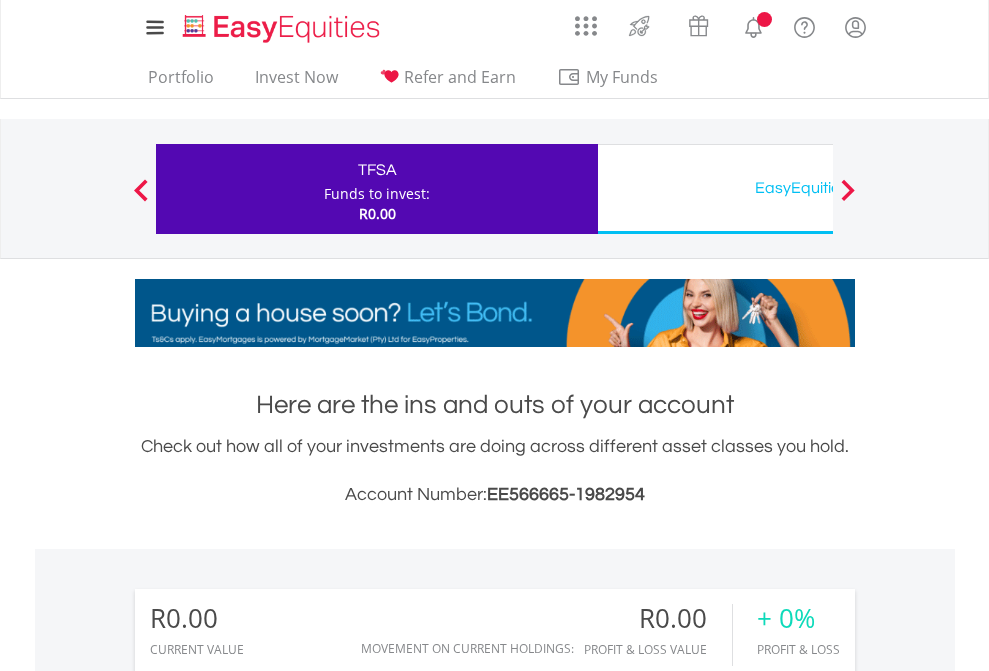scroll, scrollTop: 1202, scrollLeft: 0, axis: vertical 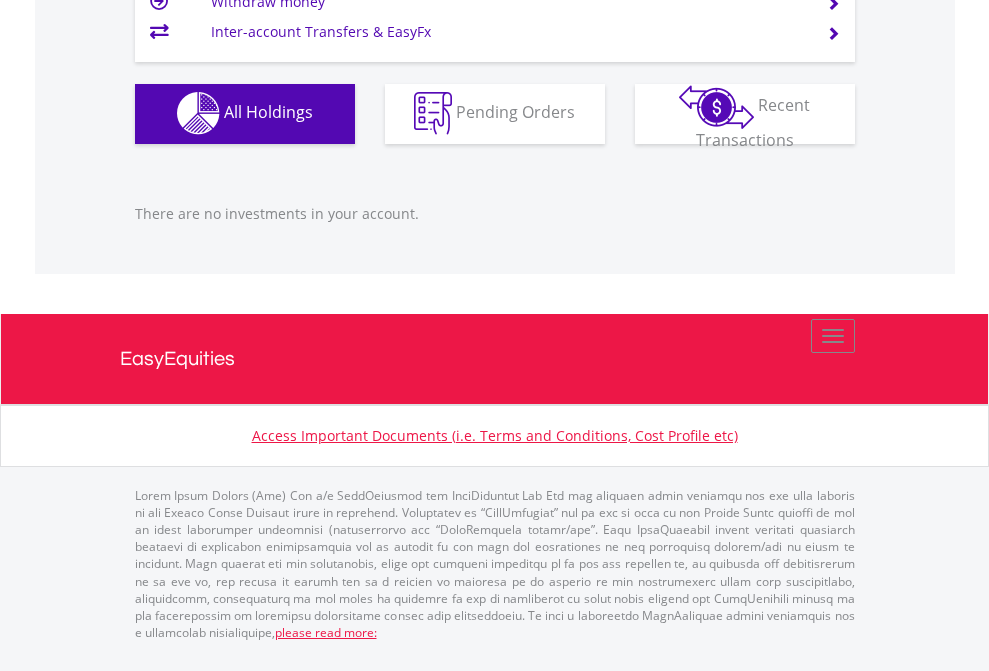 click on "EasyEquities USD" at bounding box center (818, -1142) 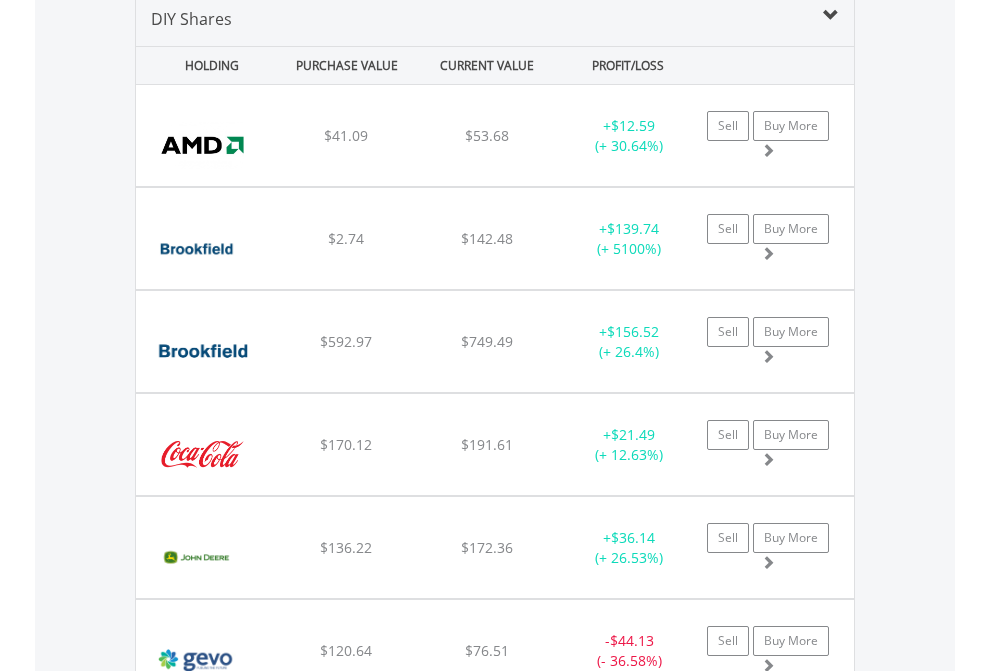 scroll, scrollTop: 1933, scrollLeft: 0, axis: vertical 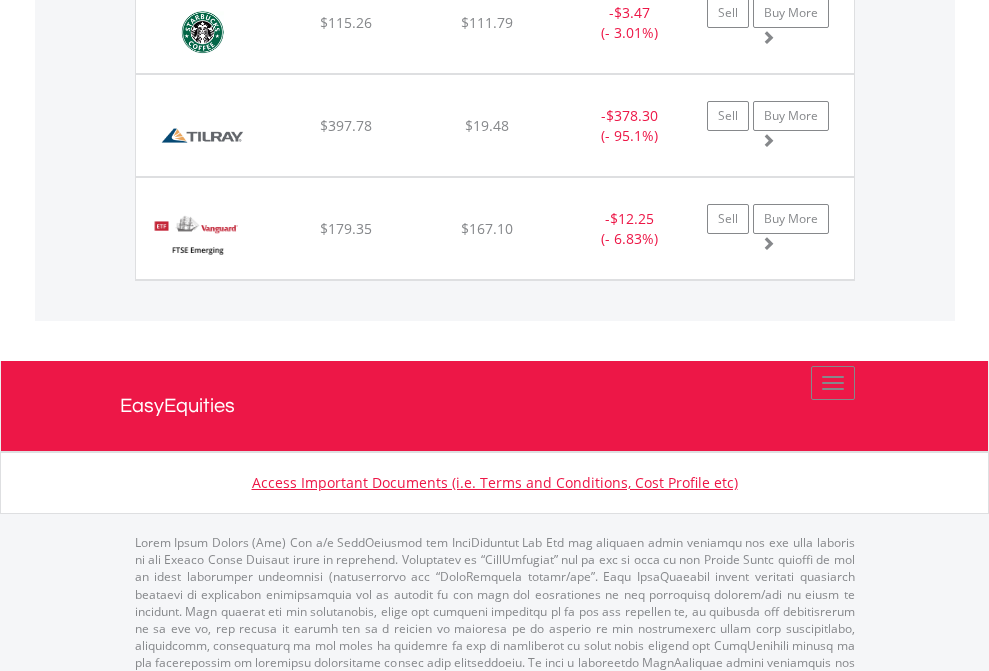 click on "EasyEquities AUD" at bounding box center [818, -1745] 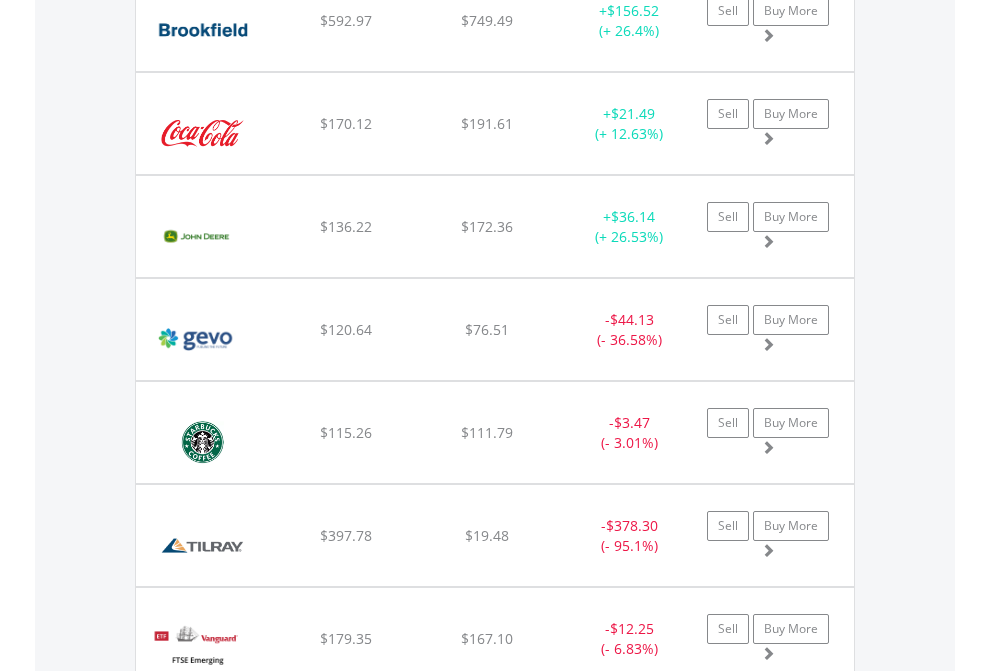 scroll, scrollTop: 144, scrollLeft: 0, axis: vertical 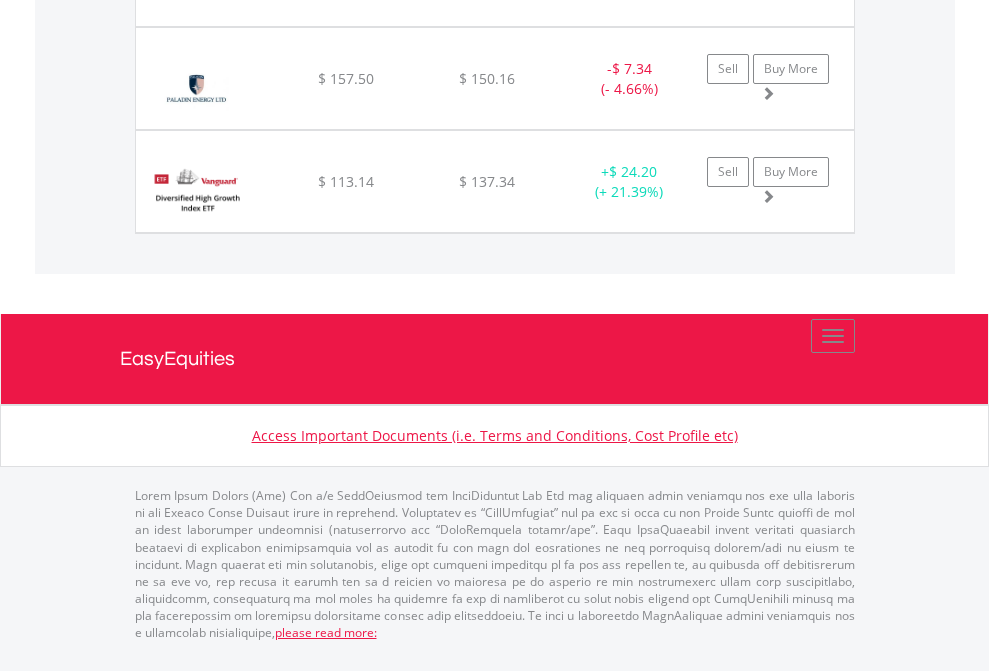 click on "EasyEquities EUR" at bounding box center (818, -1380) 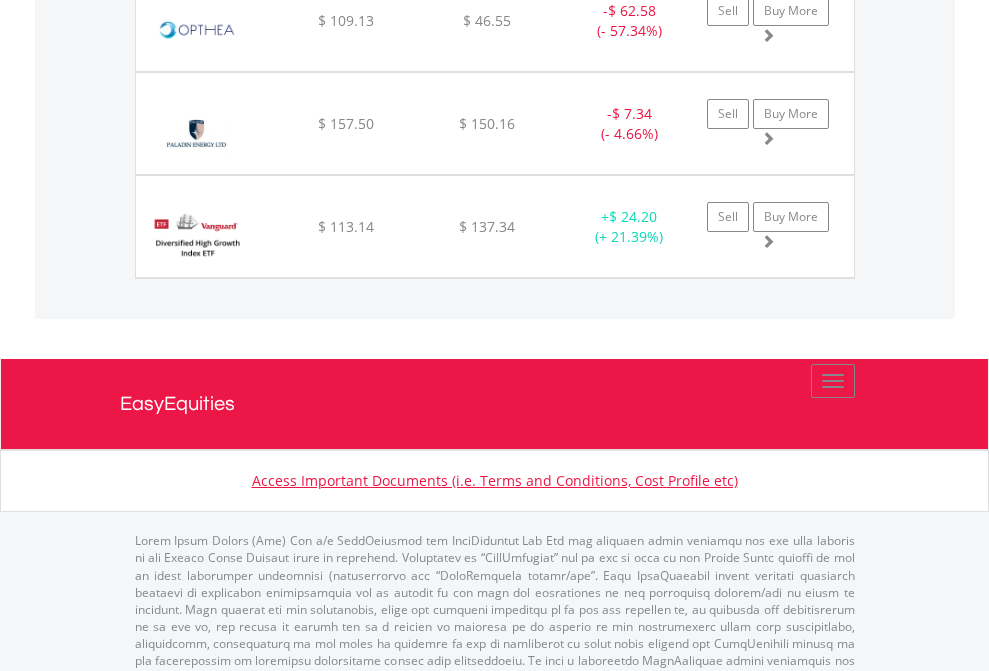 scroll, scrollTop: 144, scrollLeft: 0, axis: vertical 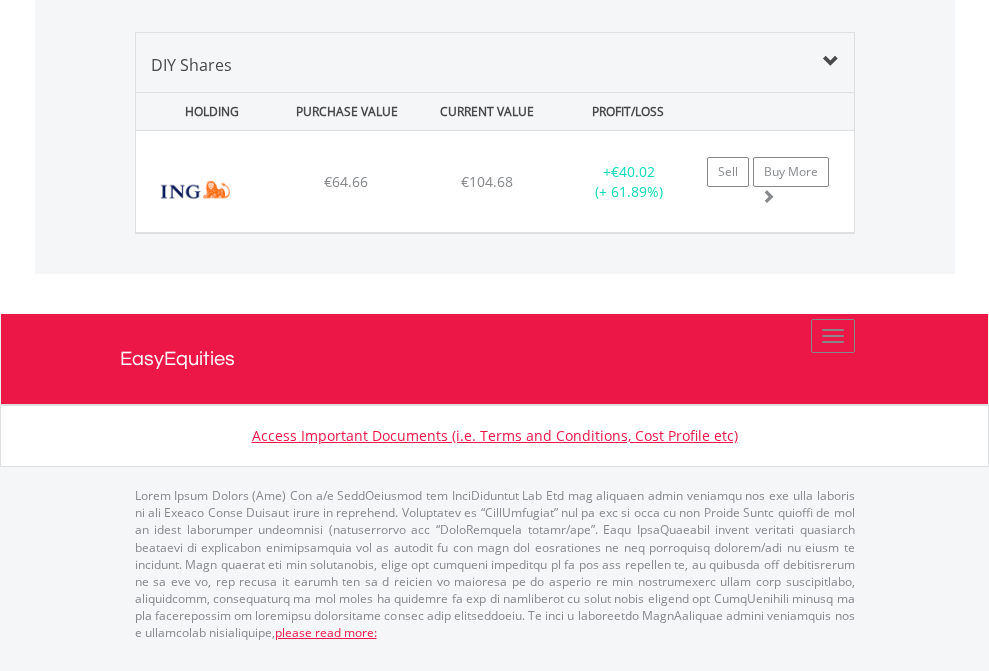 click on "EasyEquities GBP" at bounding box center (818, -968) 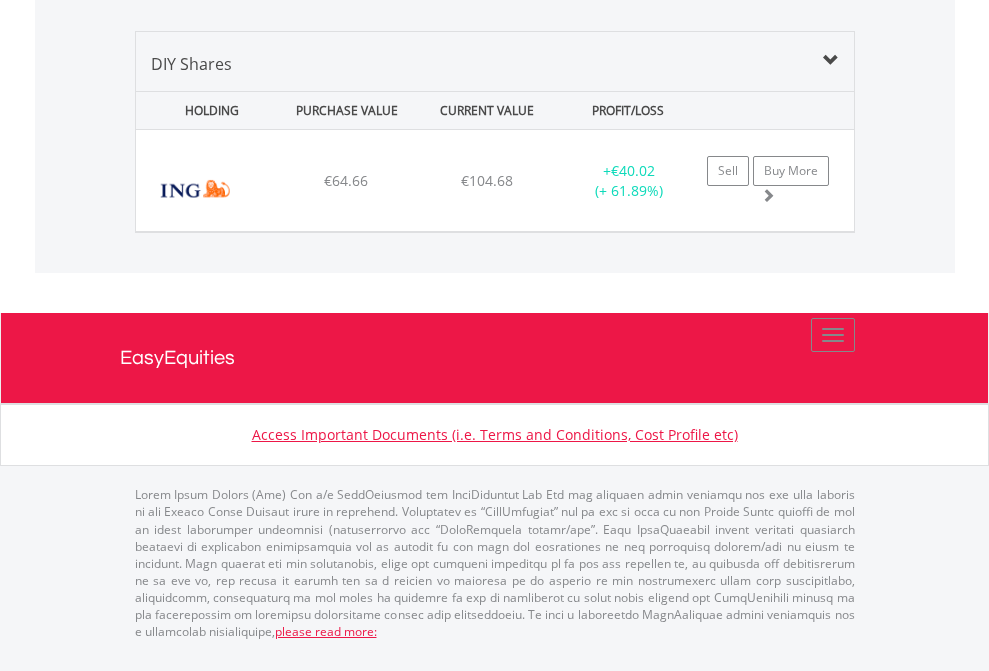 scroll, scrollTop: 144, scrollLeft: 0, axis: vertical 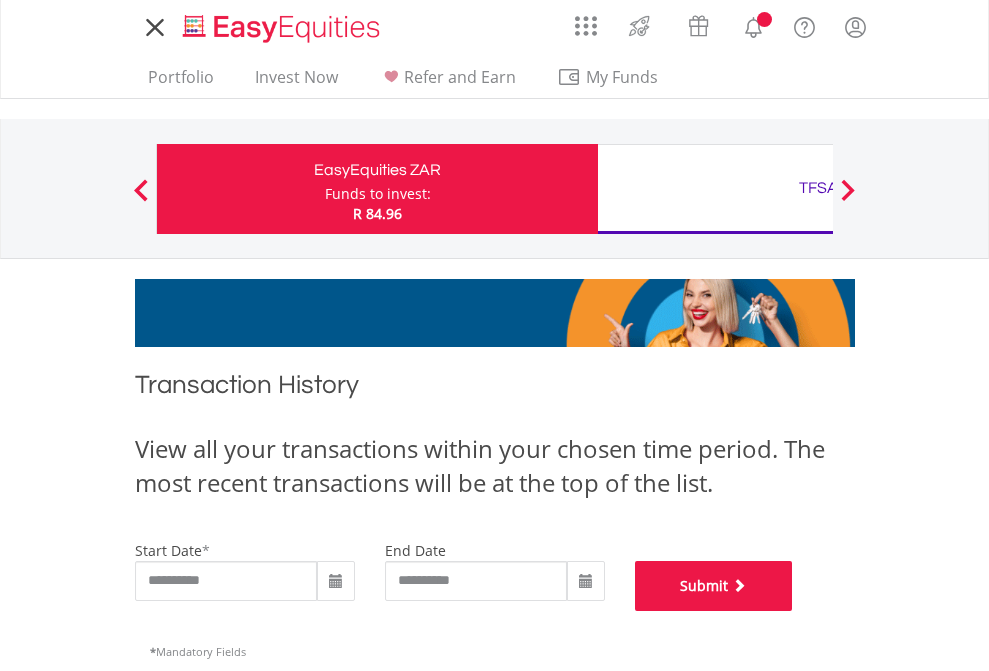 click on "Submit" at bounding box center (714, 586) 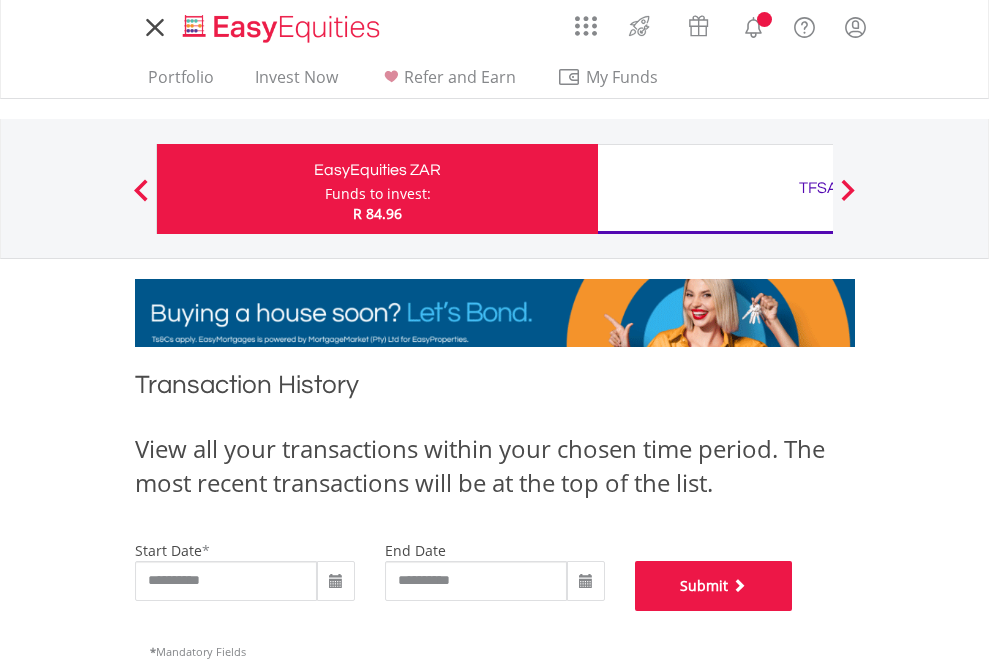scroll, scrollTop: 811, scrollLeft: 0, axis: vertical 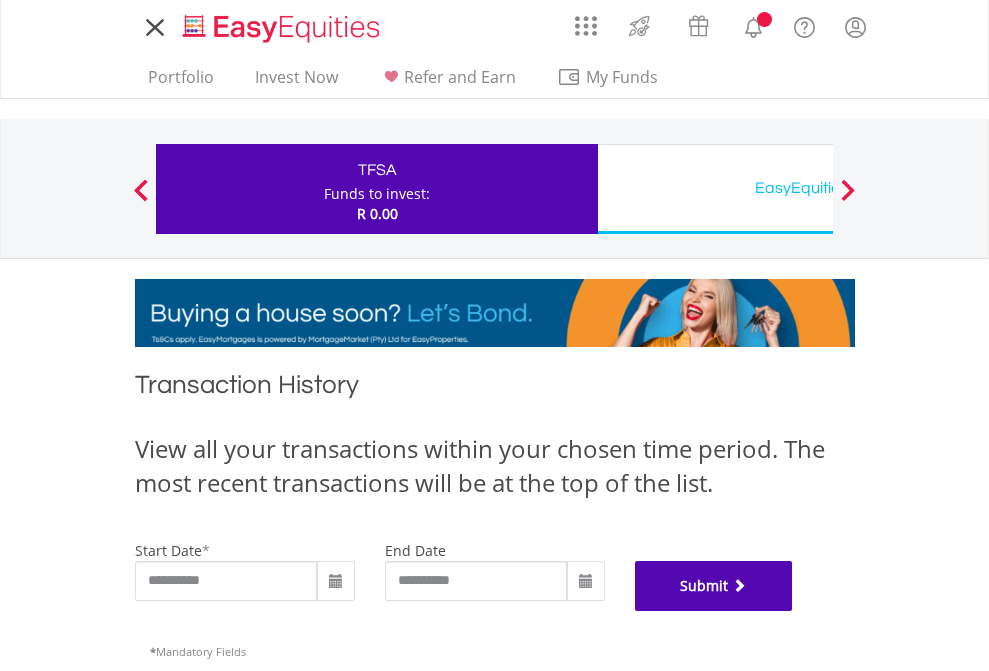 click on "Submit" at bounding box center [714, 586] 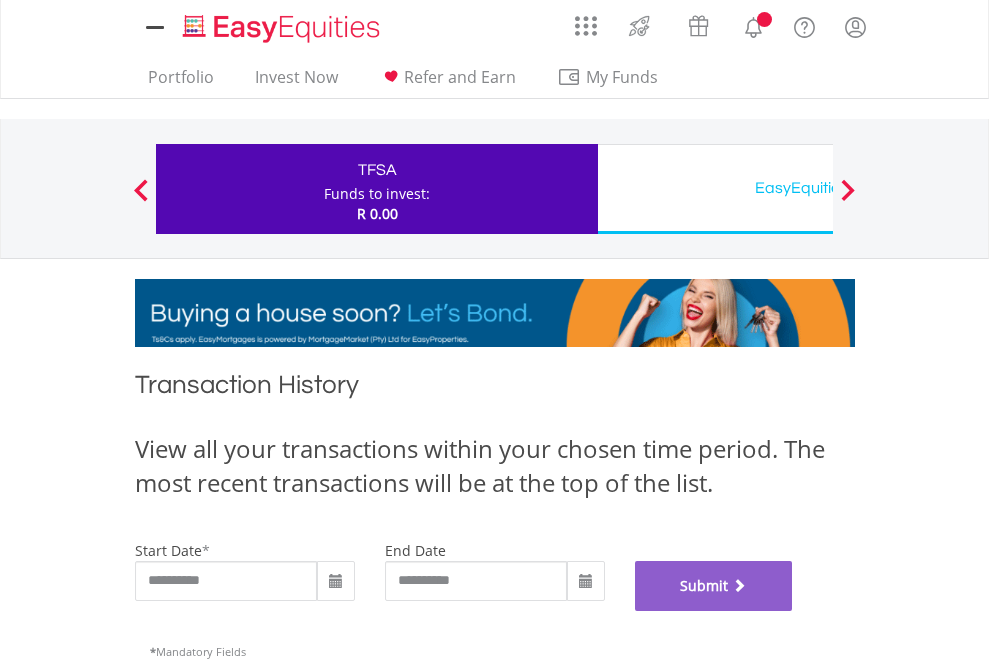 scroll, scrollTop: 811, scrollLeft: 0, axis: vertical 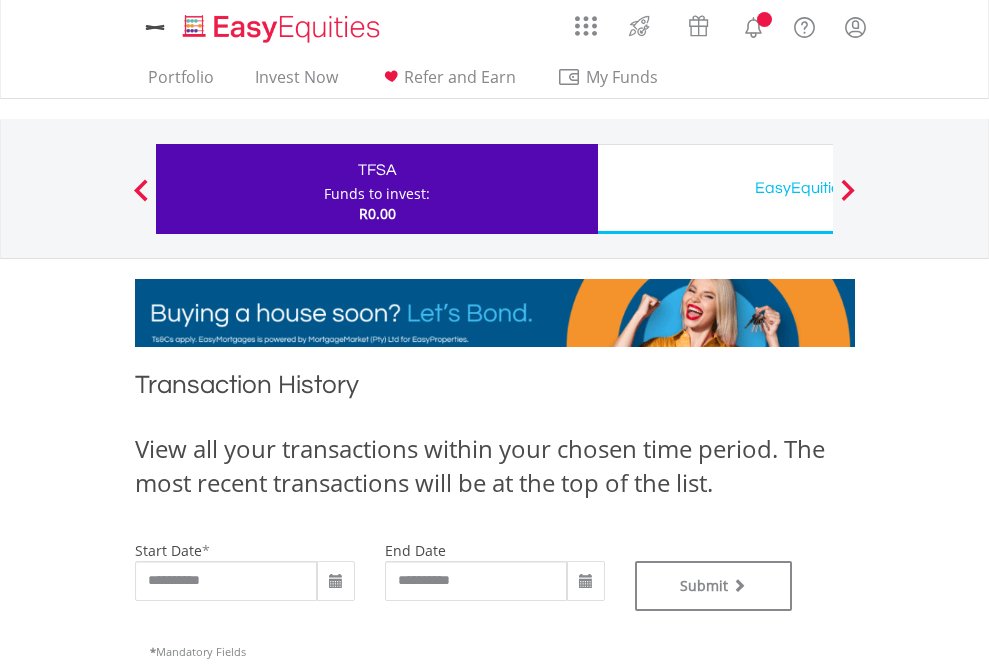 click on "EasyEquities USD" at bounding box center [818, 188] 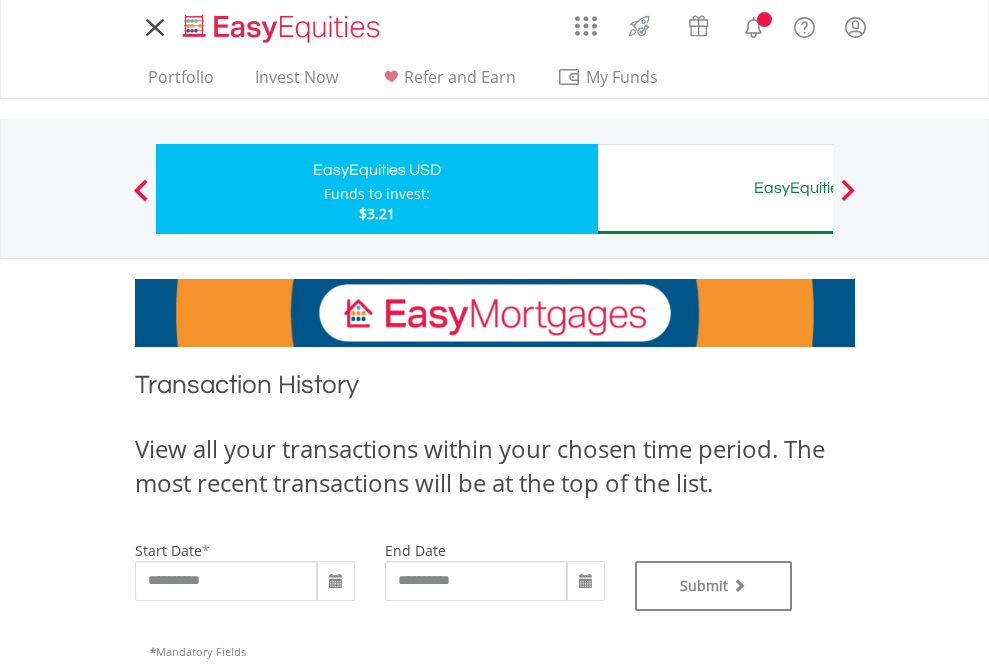 scroll, scrollTop: 0, scrollLeft: 0, axis: both 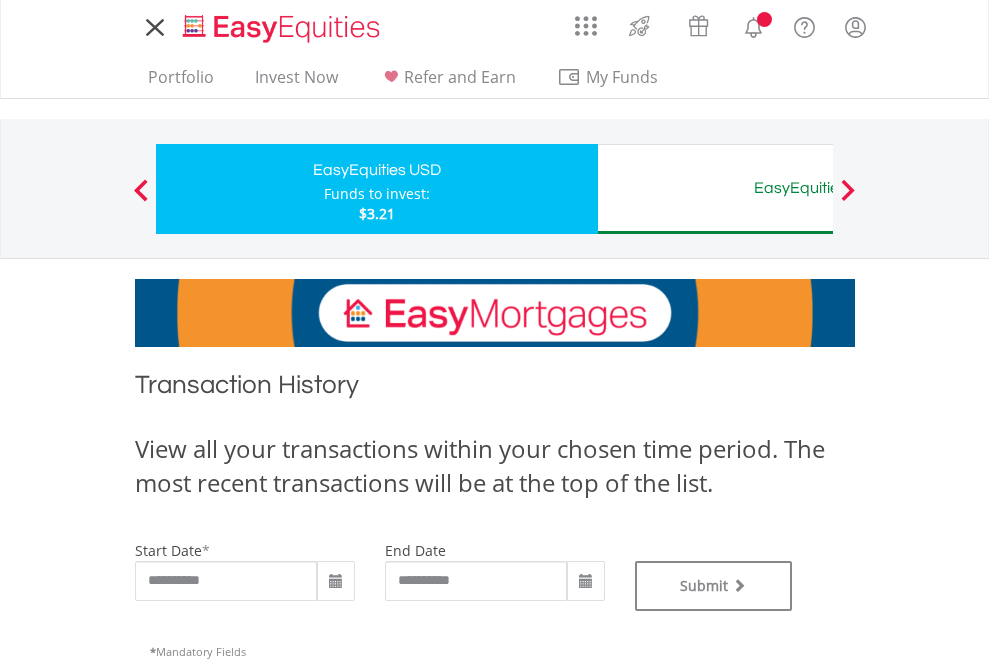type on "**********" 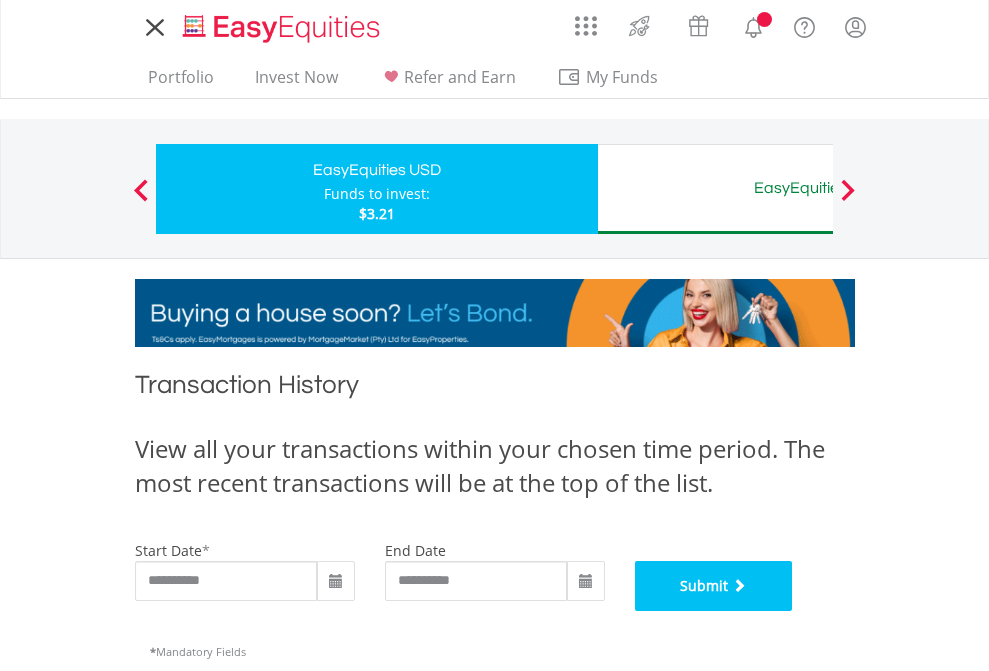 click on "Submit" at bounding box center (714, 586) 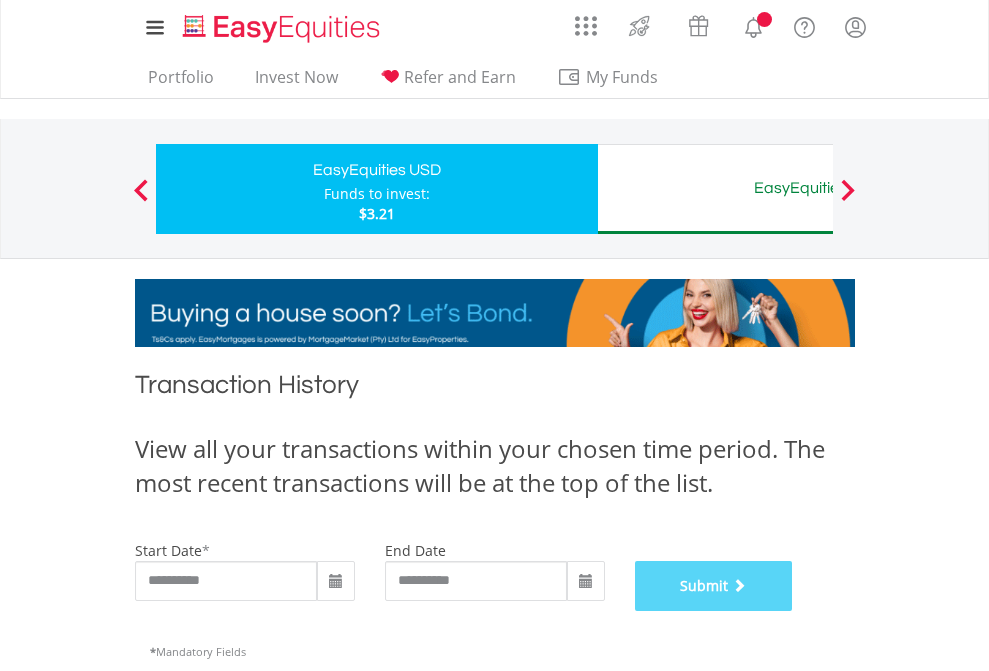 scroll, scrollTop: 811, scrollLeft: 0, axis: vertical 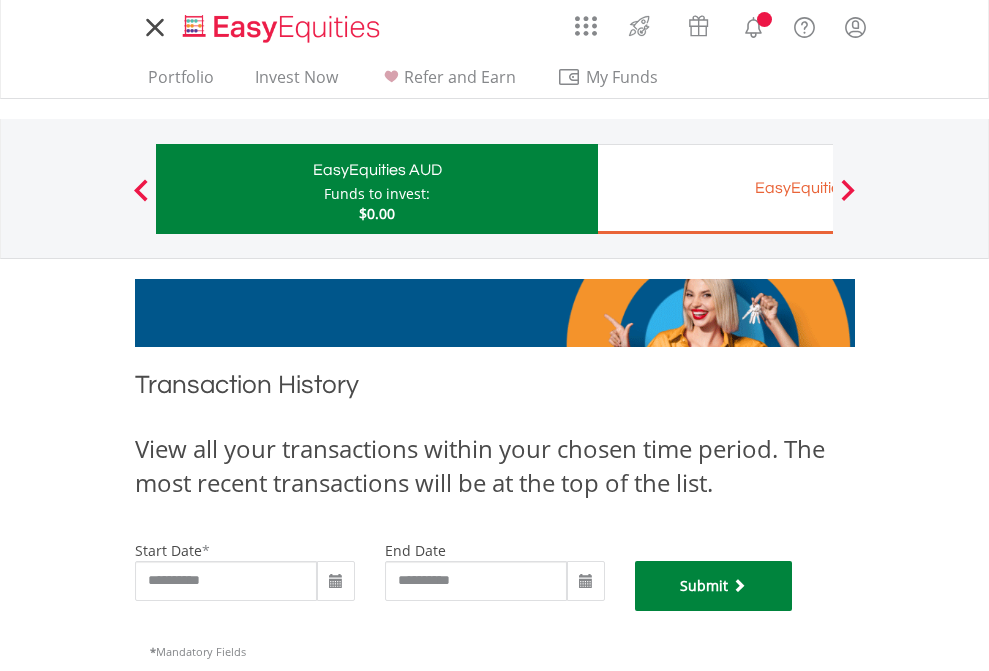 click on "Submit" at bounding box center (714, 586) 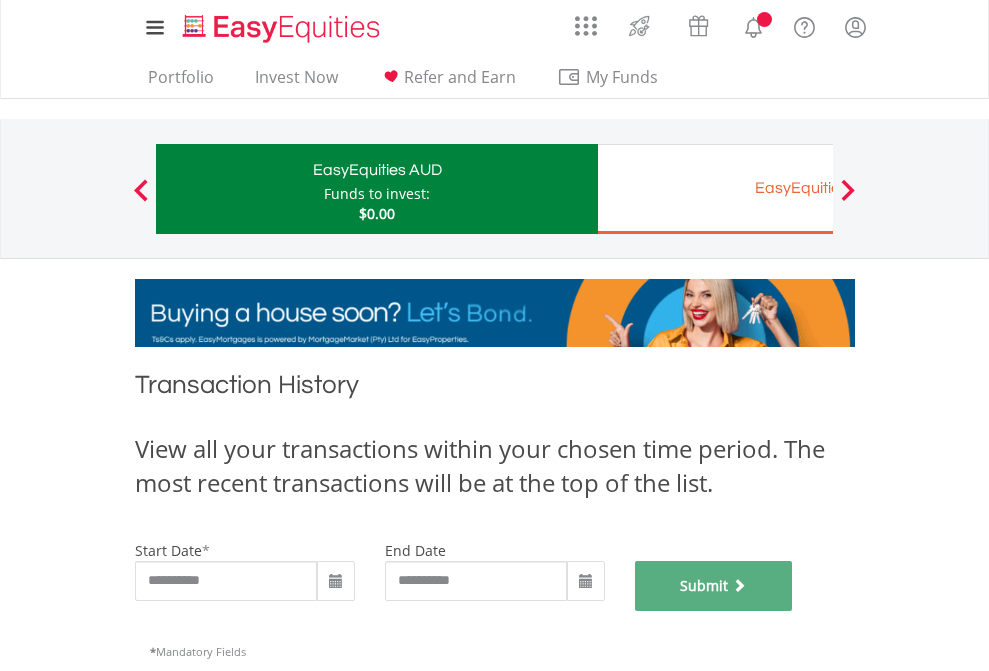 scroll, scrollTop: 811, scrollLeft: 0, axis: vertical 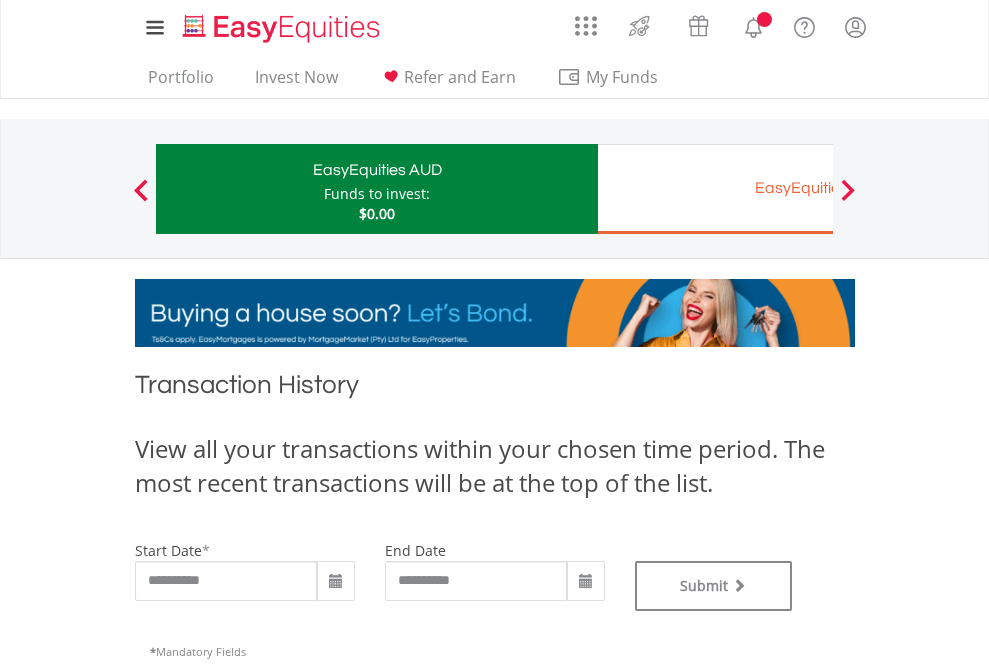 click on "EasyEquities EUR" at bounding box center [818, 188] 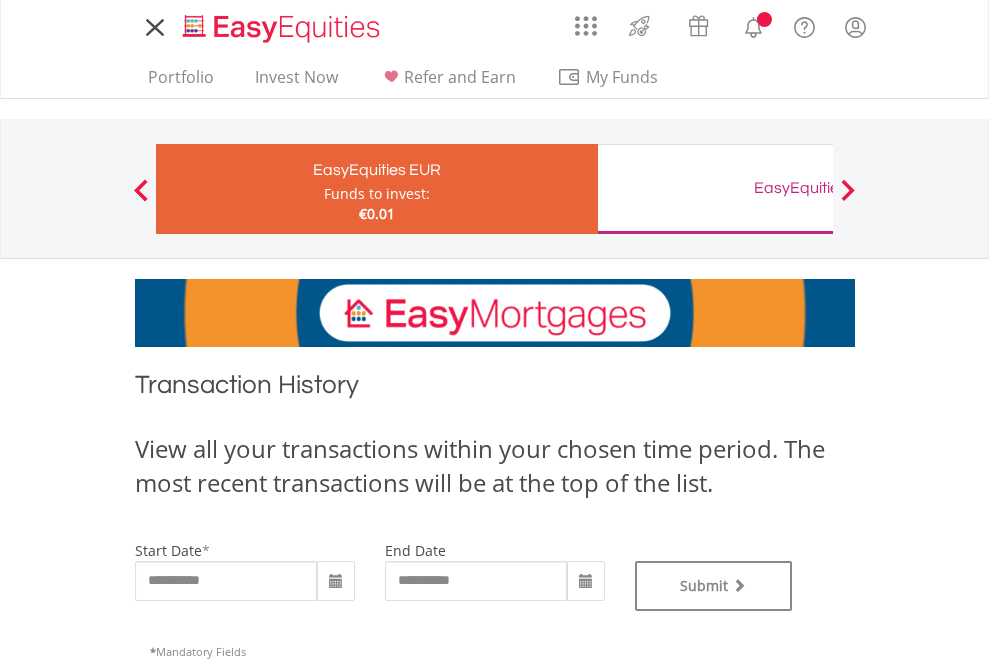 scroll, scrollTop: 0, scrollLeft: 0, axis: both 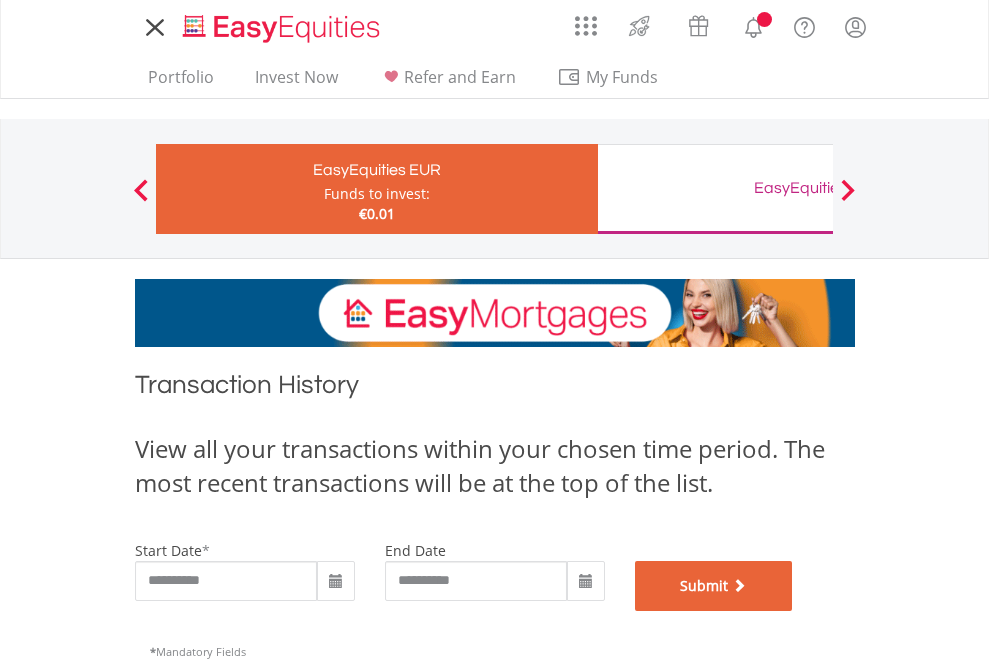 click on "Submit" at bounding box center (714, 586) 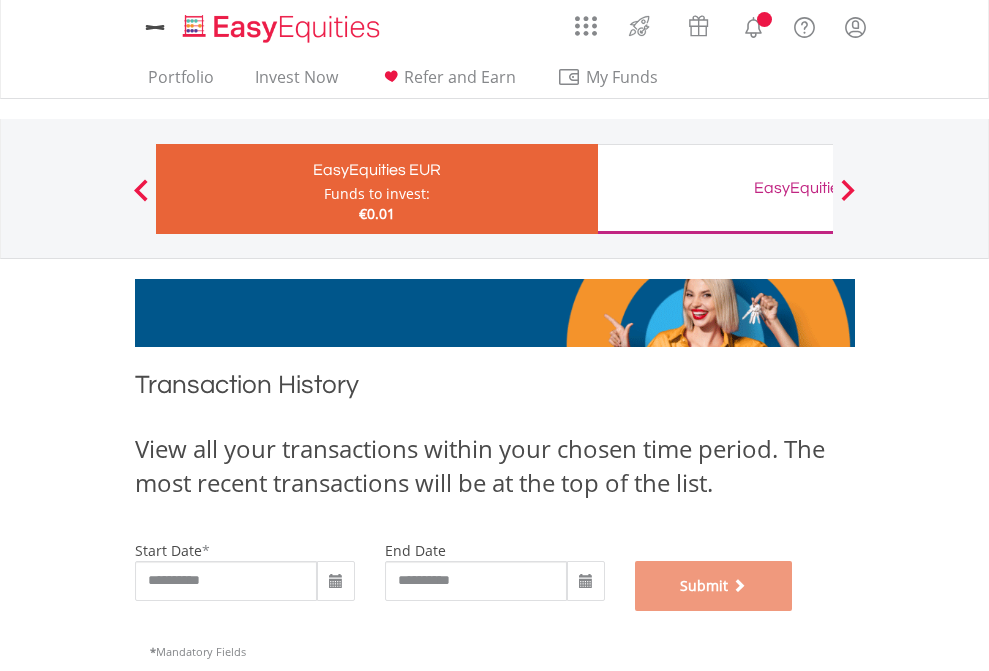 scroll, scrollTop: 811, scrollLeft: 0, axis: vertical 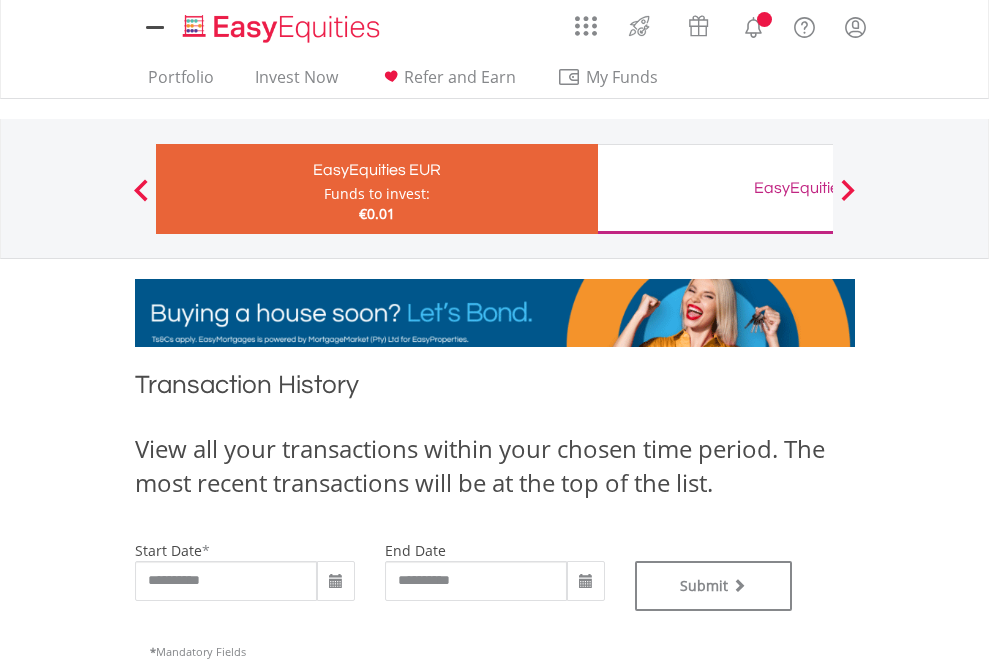 click on "EasyEquities GBP" at bounding box center [818, 188] 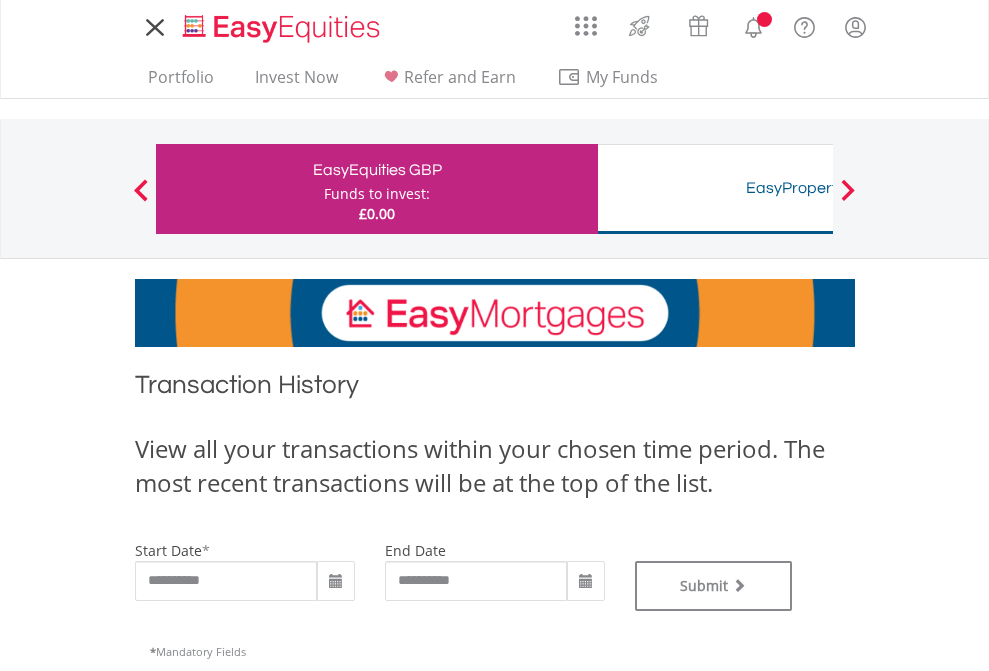 scroll, scrollTop: 0, scrollLeft: 0, axis: both 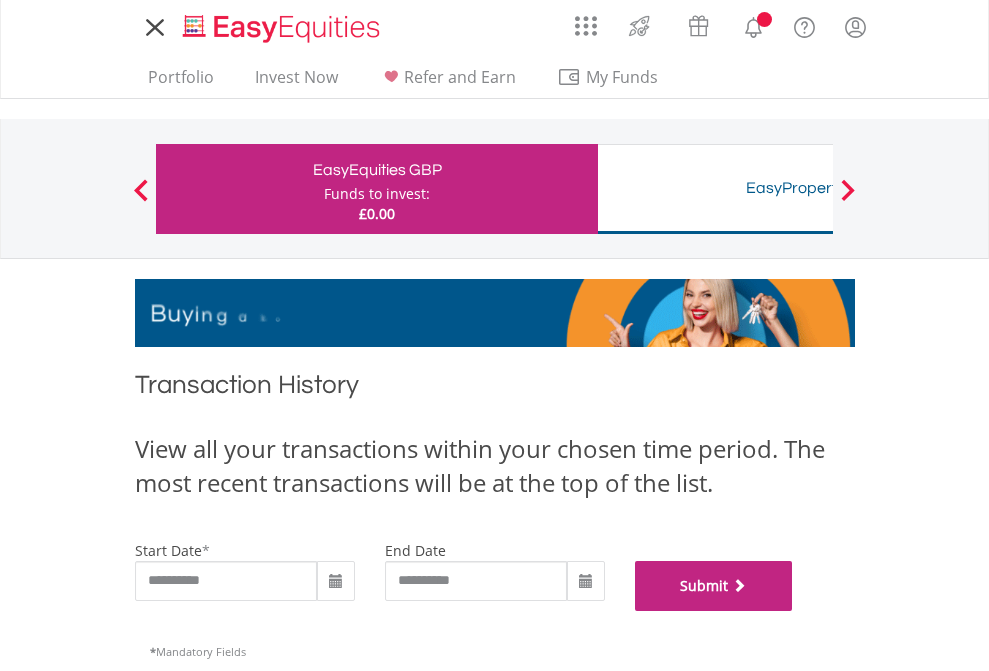 click on "Submit" at bounding box center [714, 586] 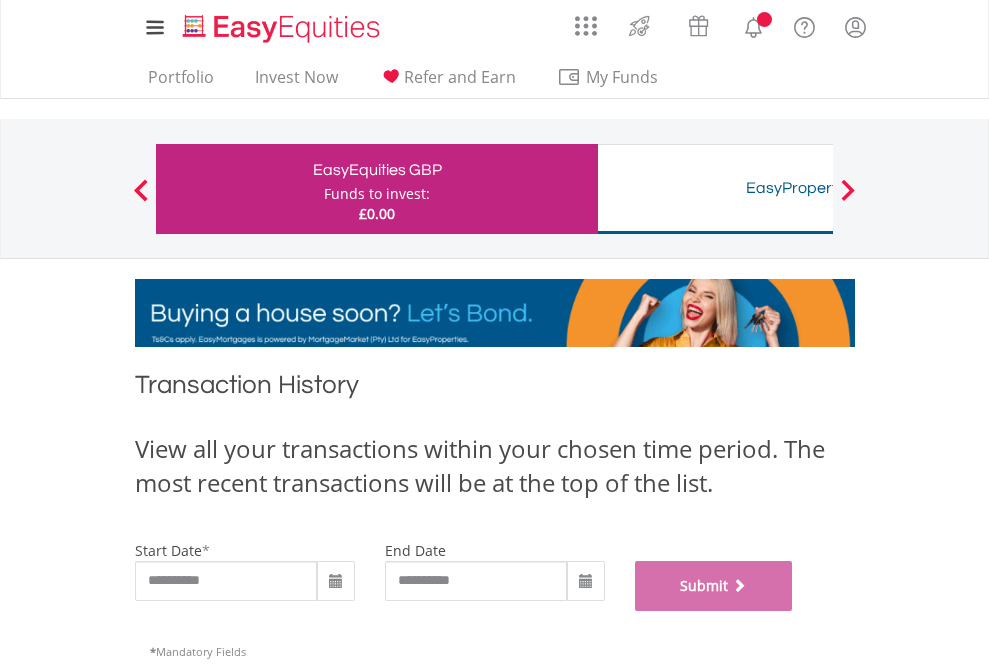 scroll, scrollTop: 811, scrollLeft: 0, axis: vertical 